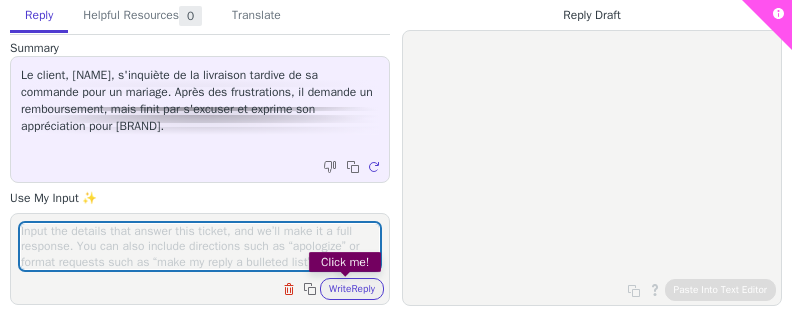 scroll, scrollTop: 0, scrollLeft: 0, axis: both 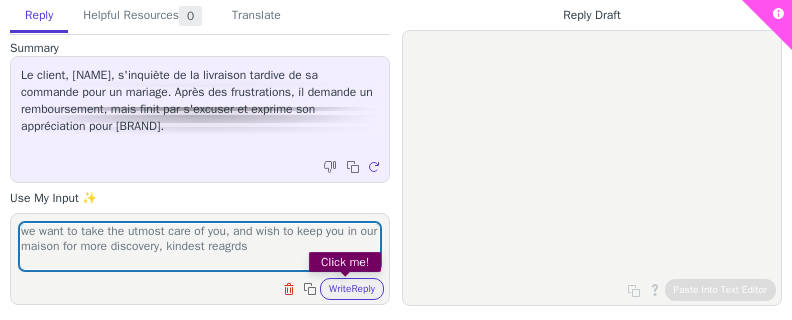 type on "we want to take the utmost care of you, and wish to keep you in our mai" 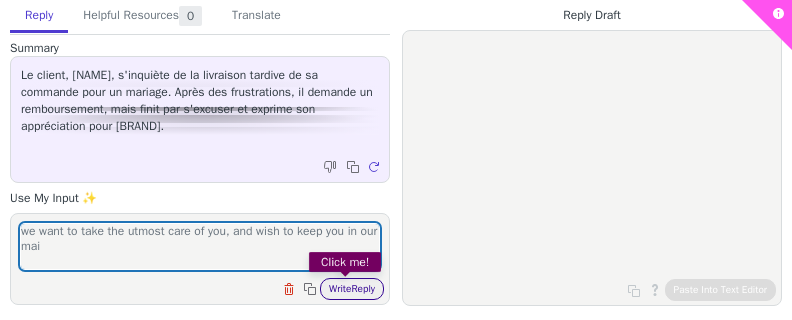 drag, startPoint x: 266, startPoint y: 299, endPoint x: 355, endPoint y: 292, distance: 89.27486 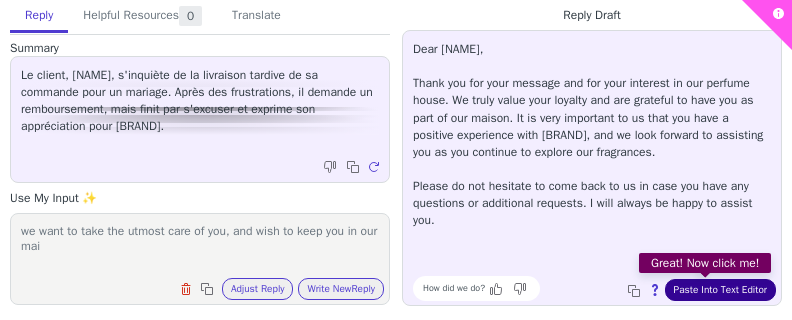 click on "Paste Into Text Editor" at bounding box center [720, 290] 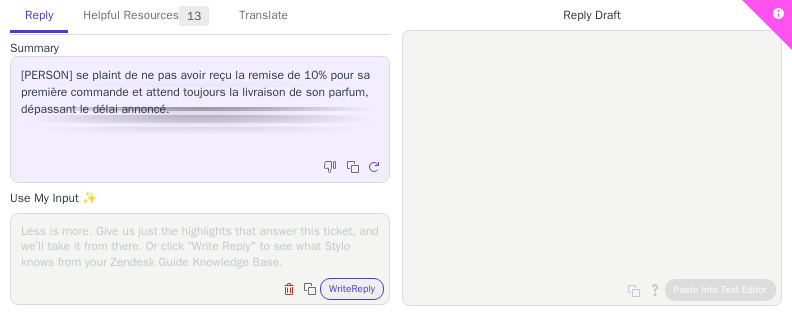 scroll, scrollTop: 0, scrollLeft: 0, axis: both 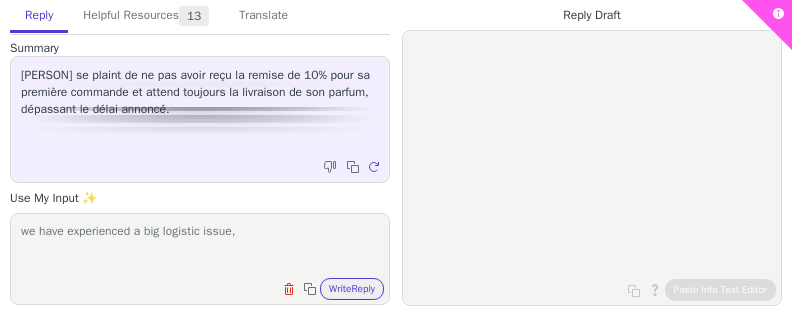 click on "we have experienced a big logistic issue," at bounding box center [200, 246] 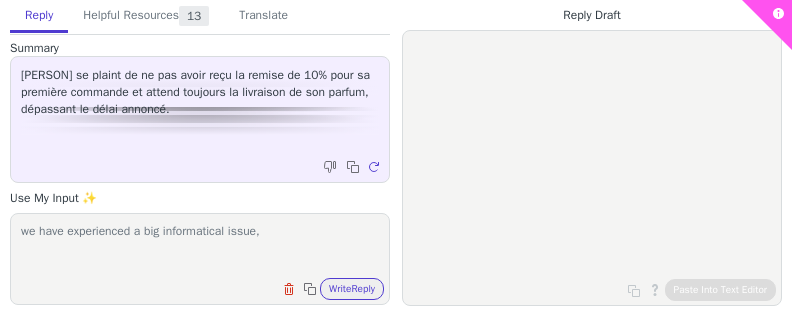 click on "we have experienced a big informatical issue," at bounding box center [200, 246] 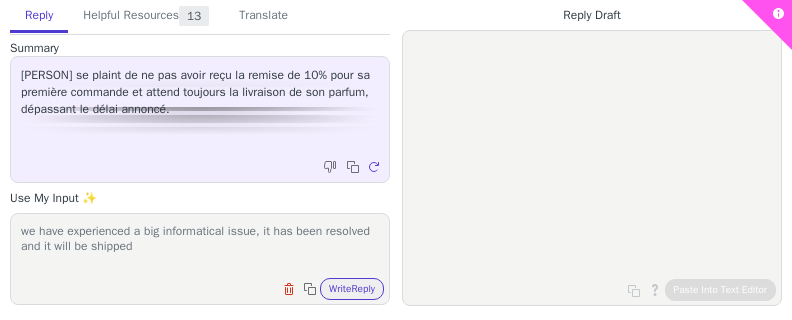 click on "we have experienced a big informatical issue, it has been resolved and it will be shipped" at bounding box center [200, 246] 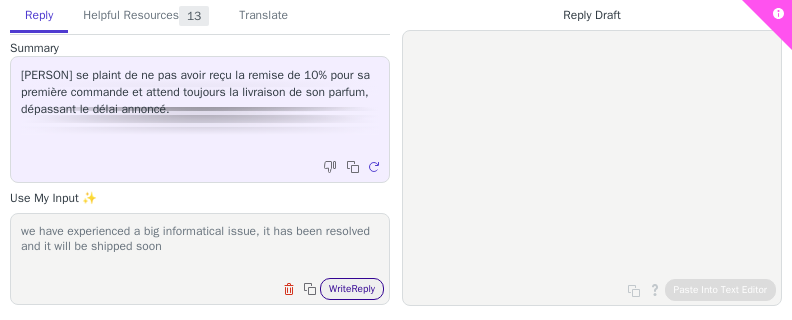 type on "we have experienced a big informatical issue, it has been resolved and it will be shipped soon" 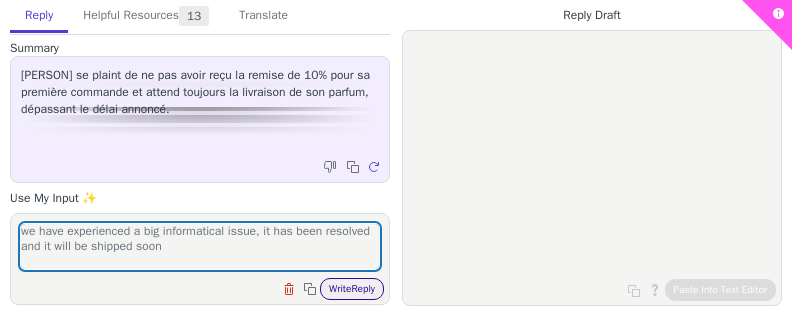 click on "Write  Reply" at bounding box center [352, 289] 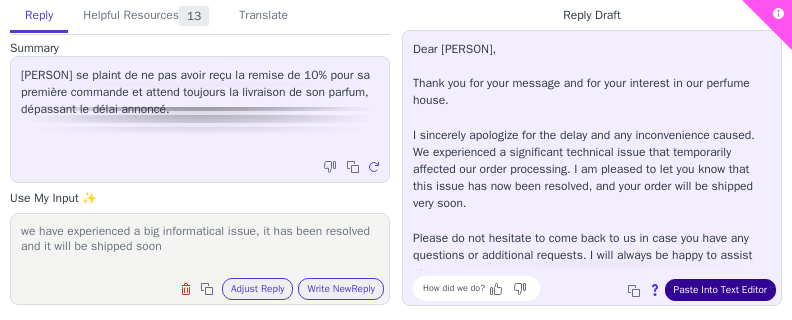 click on "Paste Into Text Editor" at bounding box center [720, 290] 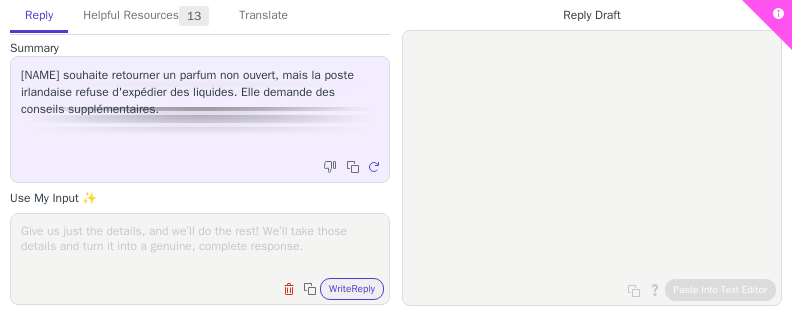 scroll, scrollTop: 0, scrollLeft: 0, axis: both 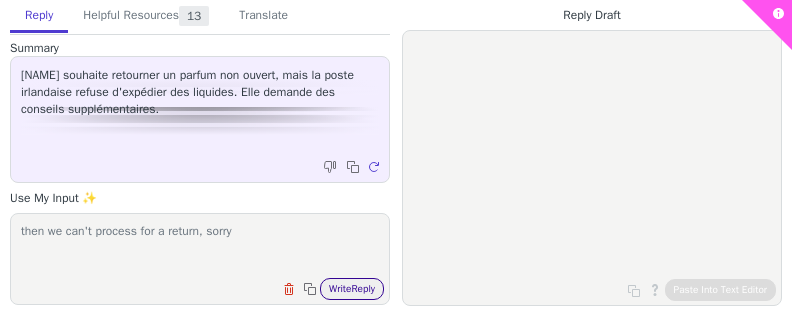 type on "then we can't process for a return, sorry" 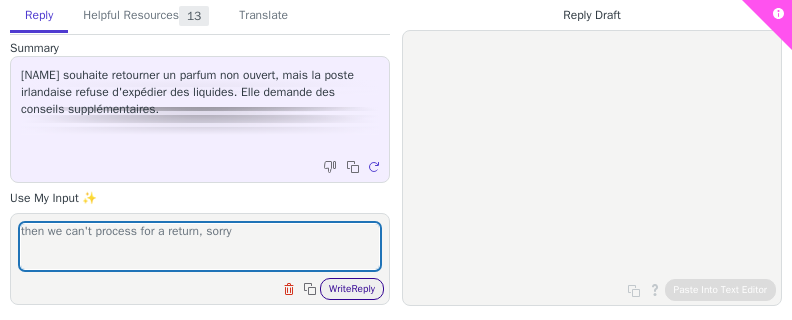 click on "Write  Reply" at bounding box center (352, 289) 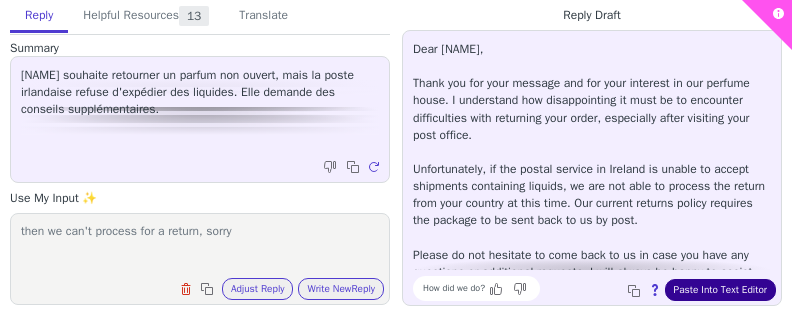 click on "Paste Into Text Editor" at bounding box center (720, 290) 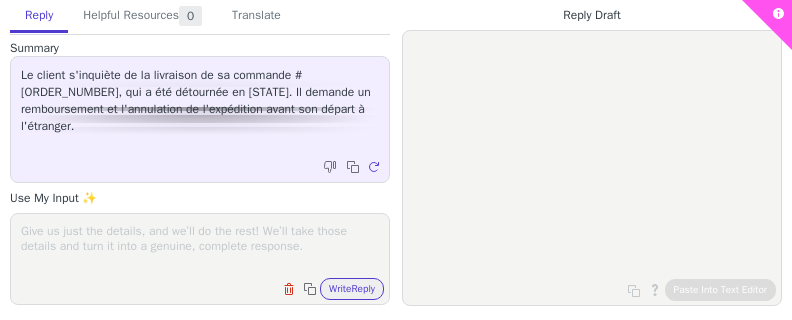 scroll, scrollTop: 0, scrollLeft: 0, axis: both 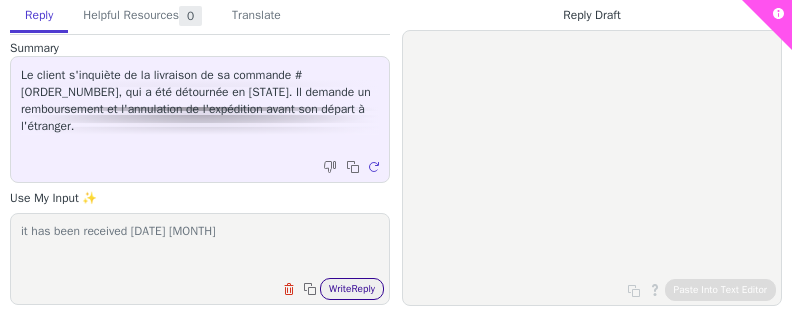 type on "it has been received [DATE] [MONTH]" 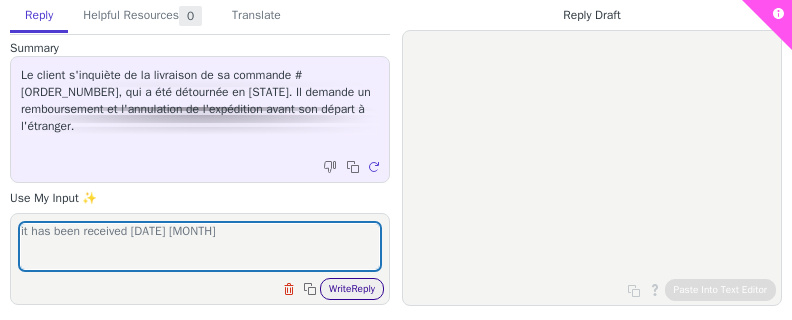 click on "Write  Reply" at bounding box center (352, 289) 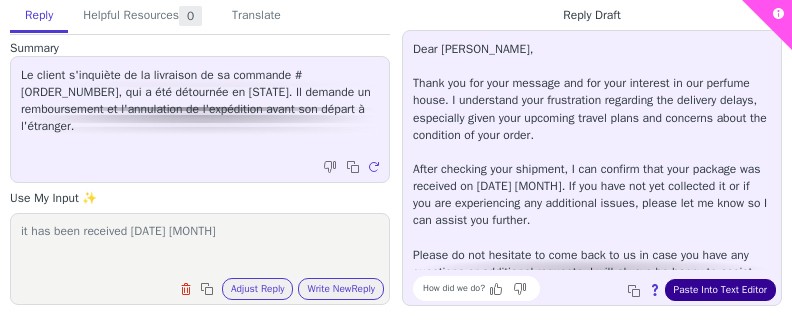 click on "Paste Into Text Editor" at bounding box center (720, 290) 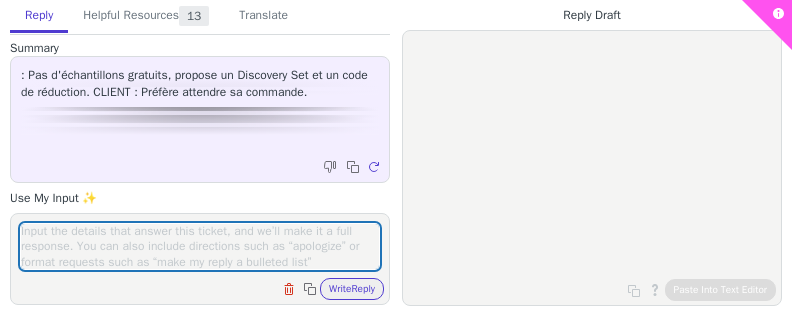 scroll, scrollTop: 0, scrollLeft: 0, axis: both 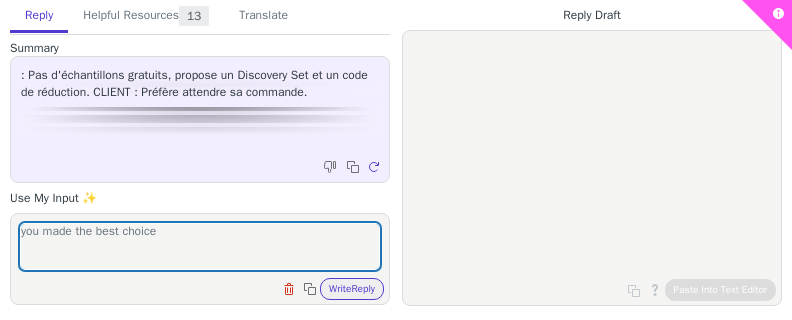 type on "you made the best choice" 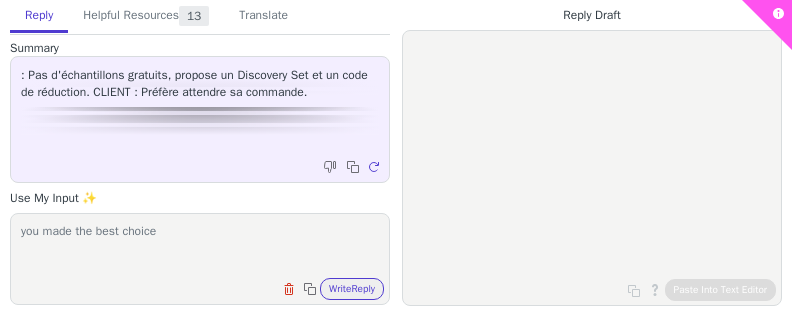 click on "you made the best choice Clear field Copy to clipboard Write  Reply" at bounding box center [200, 259] 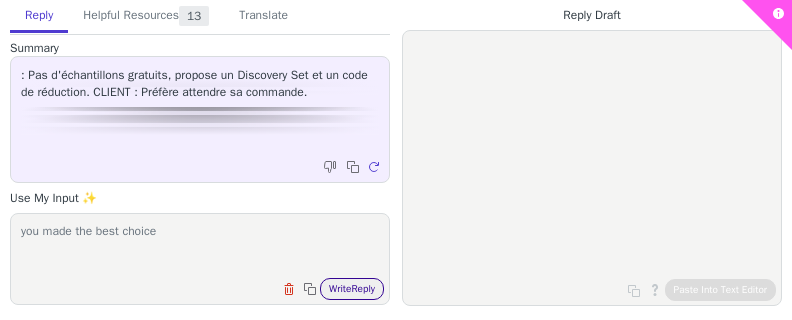 click on "Write  Reply" at bounding box center [352, 289] 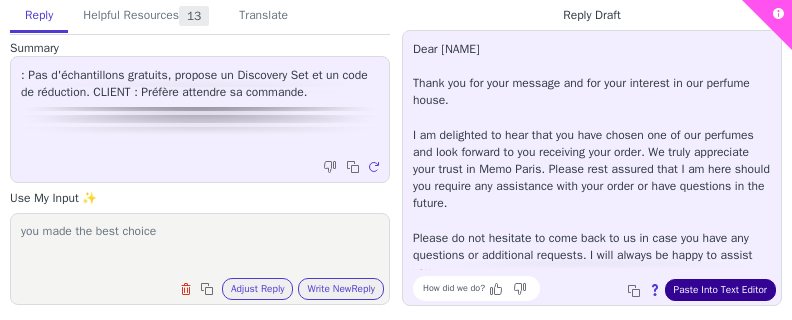 click on "Paste Into Text Editor" at bounding box center (720, 290) 